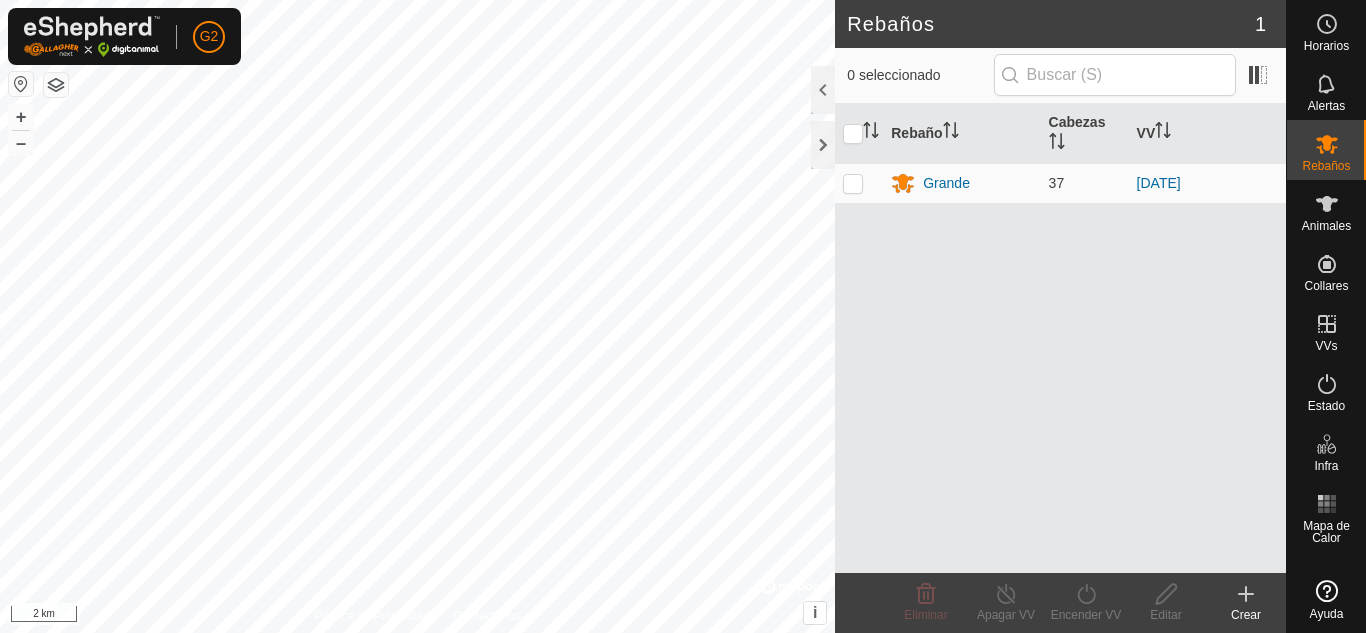 scroll, scrollTop: 0, scrollLeft: 0, axis: both 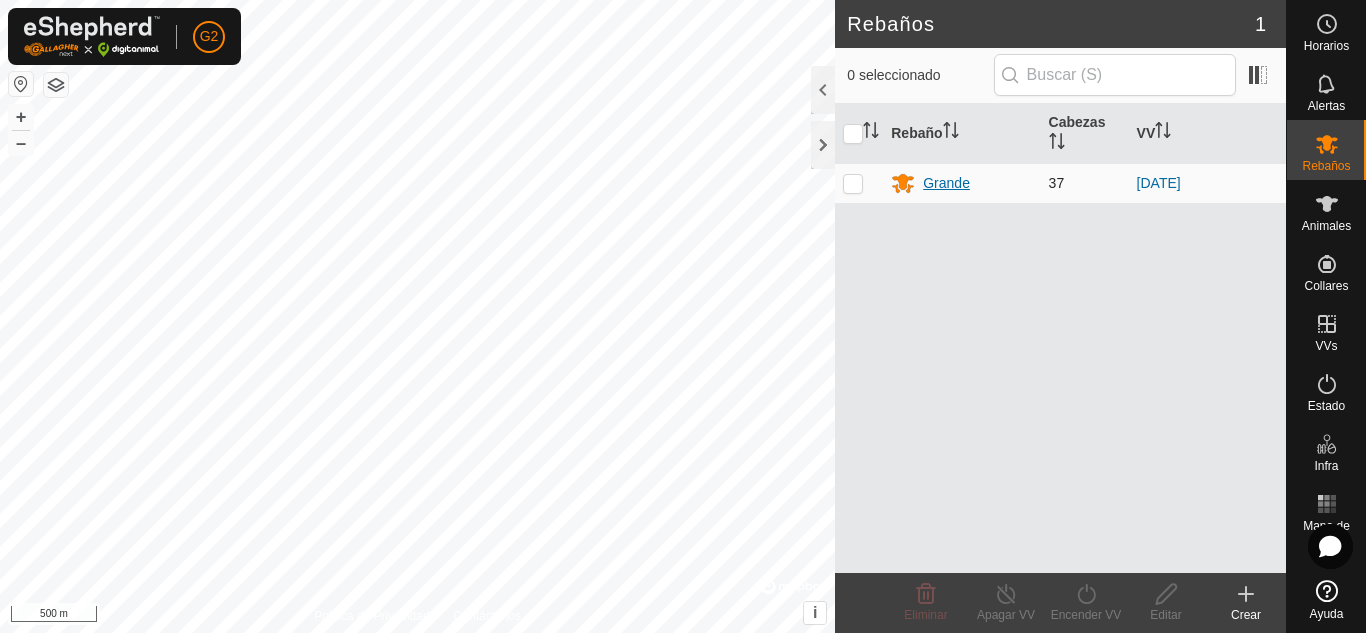 click on "Grande" at bounding box center (946, 183) 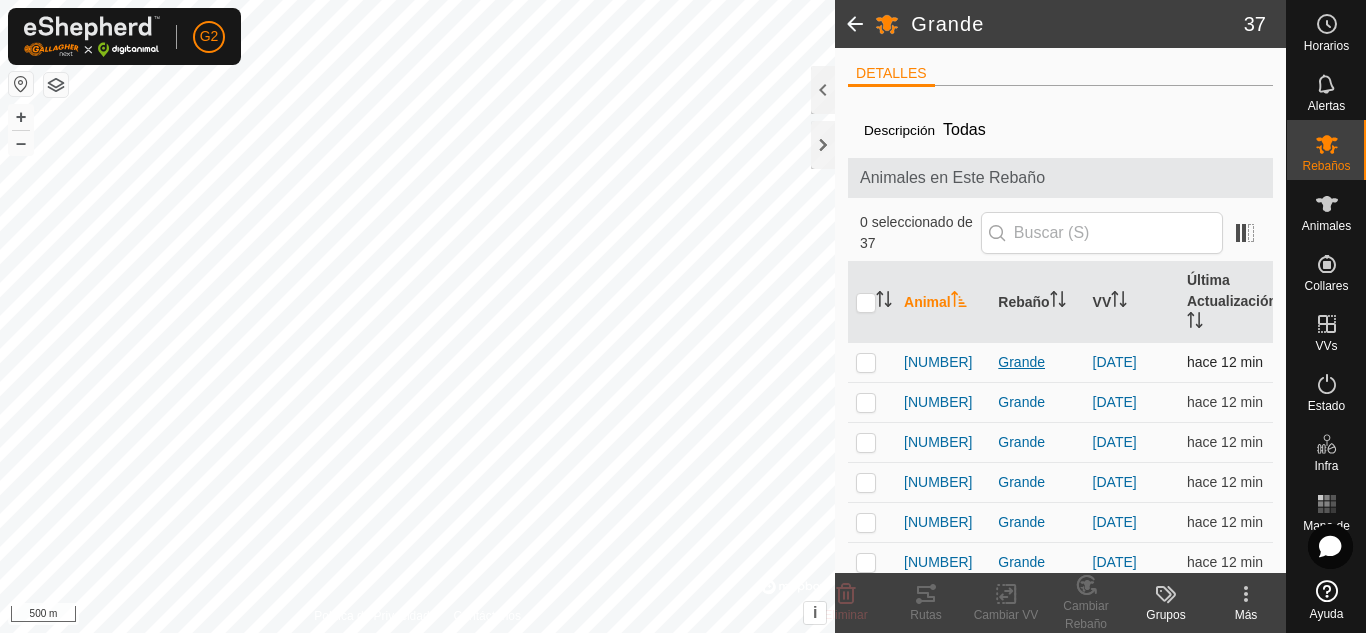 click on "Grande" at bounding box center (1037, 362) 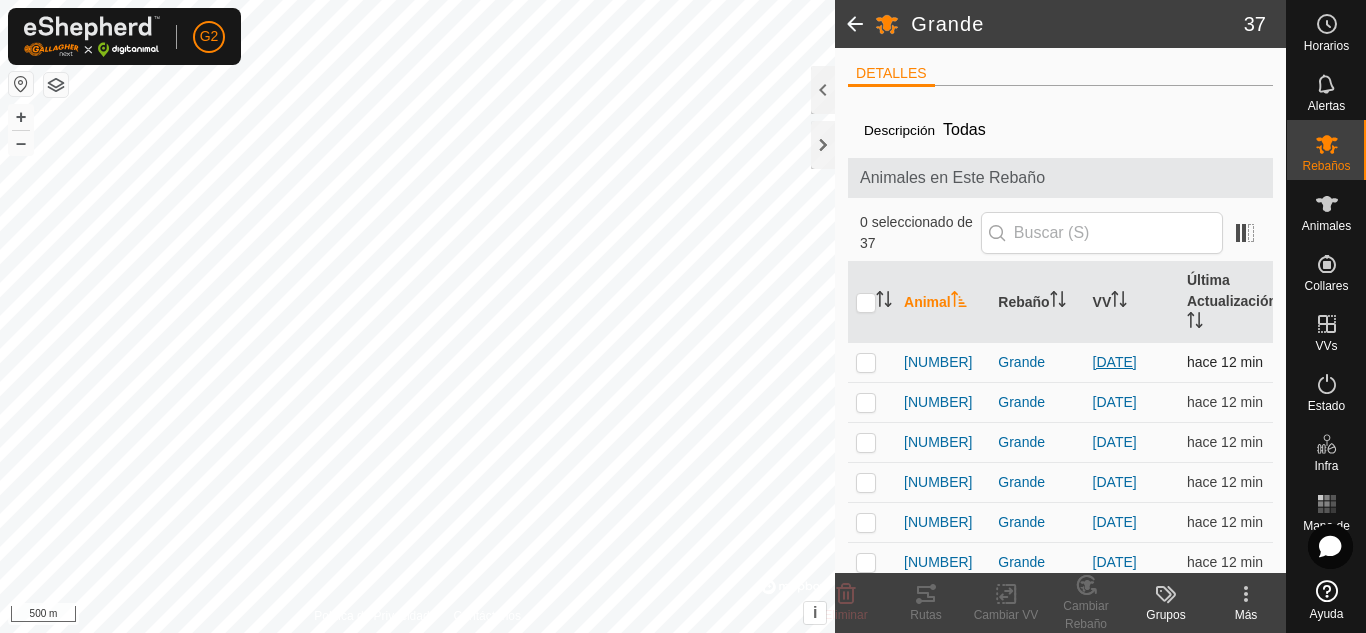 click on "[DATE]" at bounding box center (1115, 362) 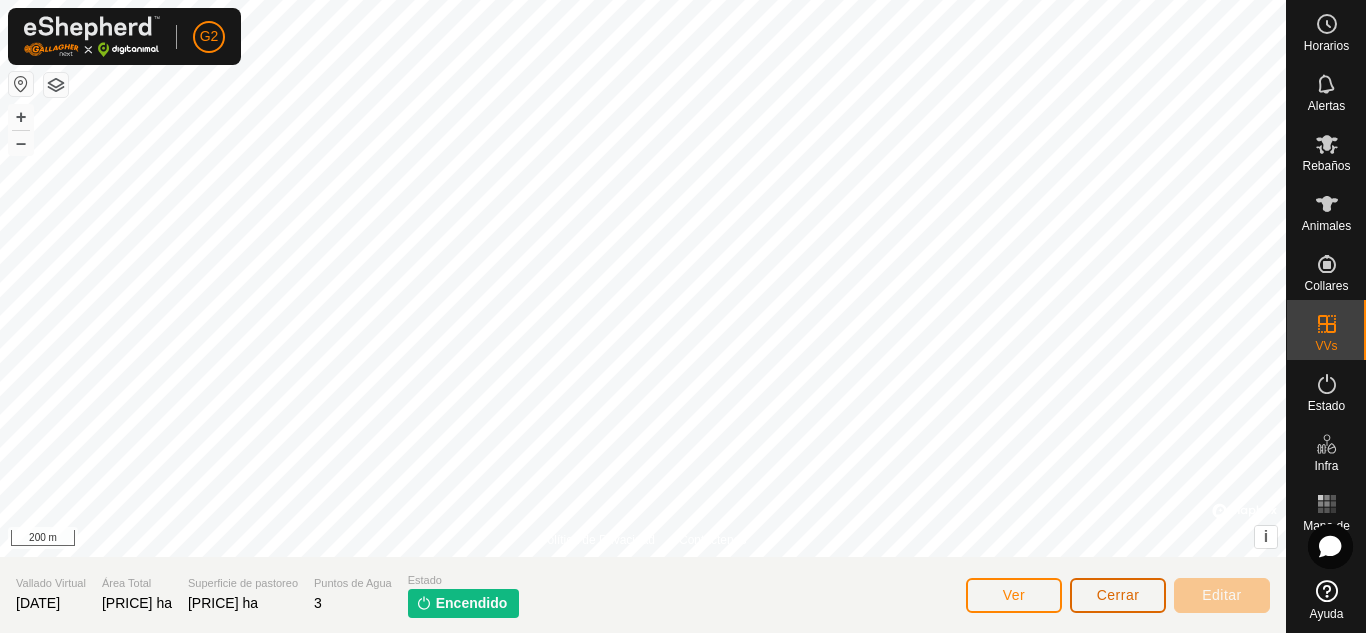 click on "Cerrar" 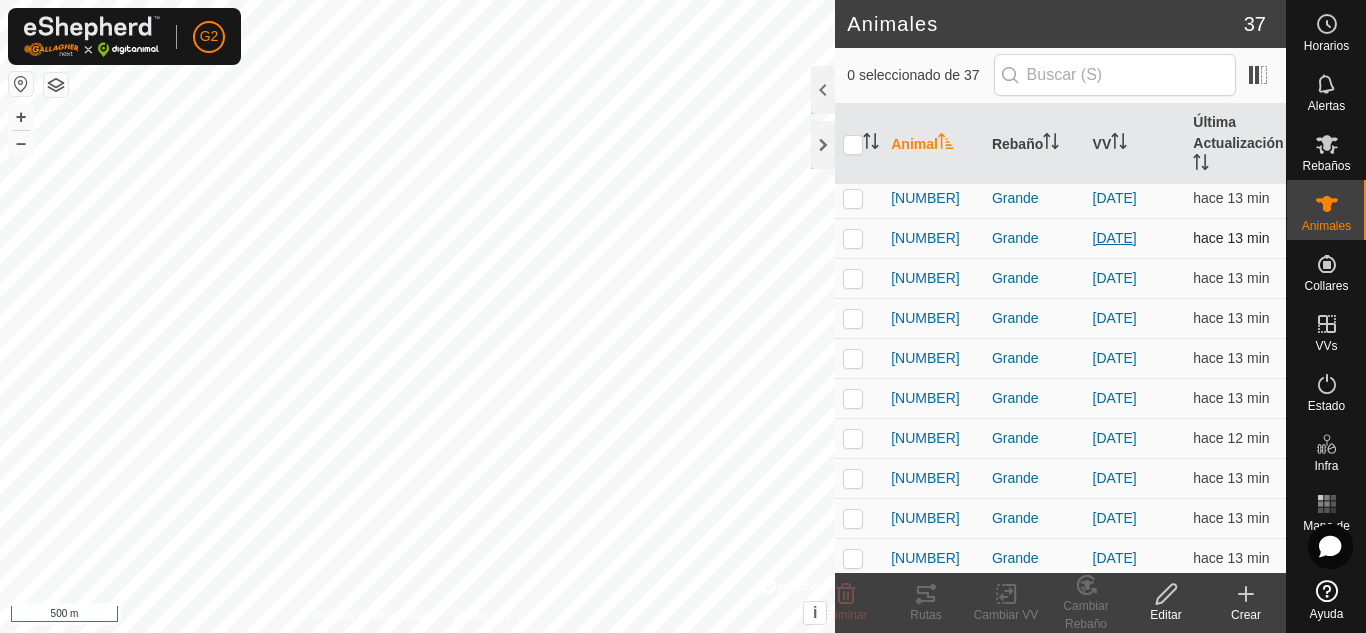 scroll, scrollTop: 0, scrollLeft: 0, axis: both 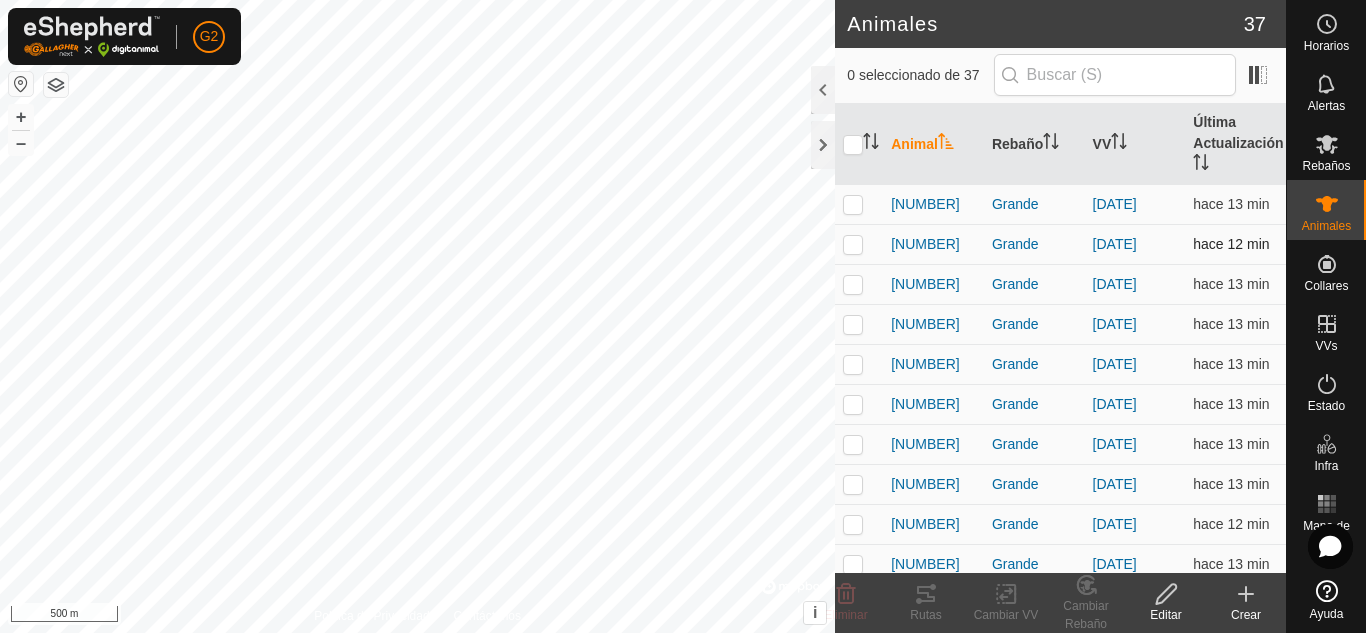 click on "[DATE]" at bounding box center [1135, 244] 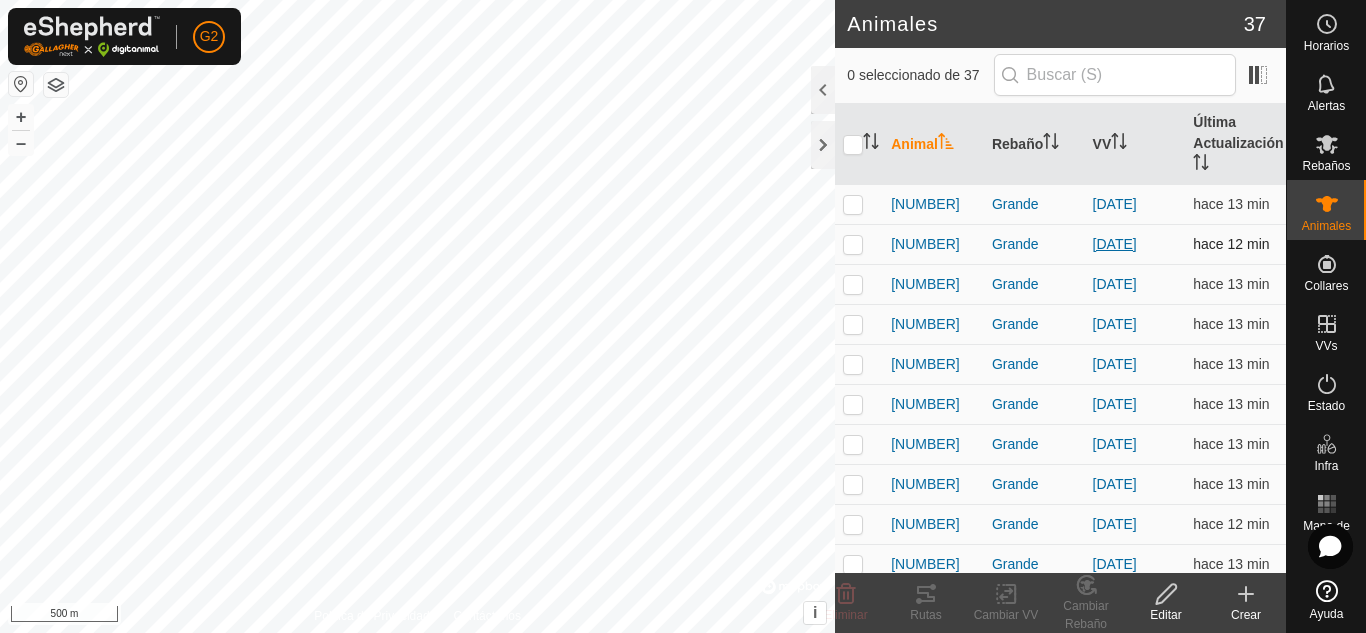 click on "[DATE]" at bounding box center [1115, 244] 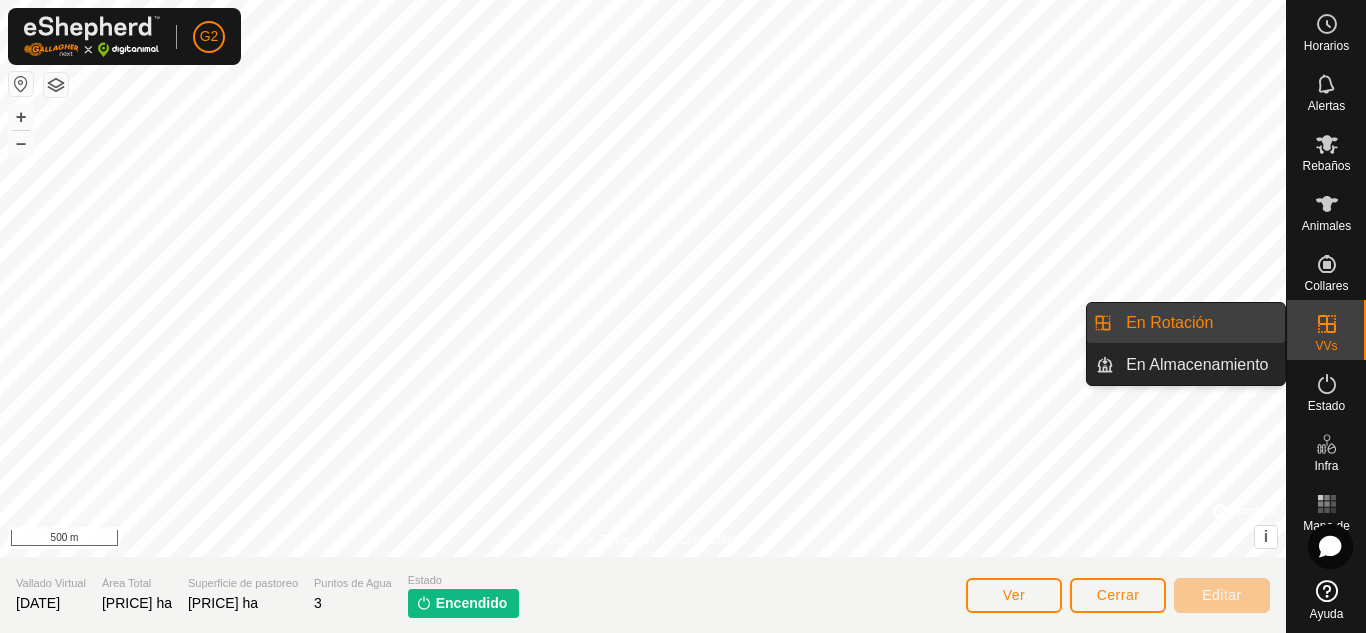 click 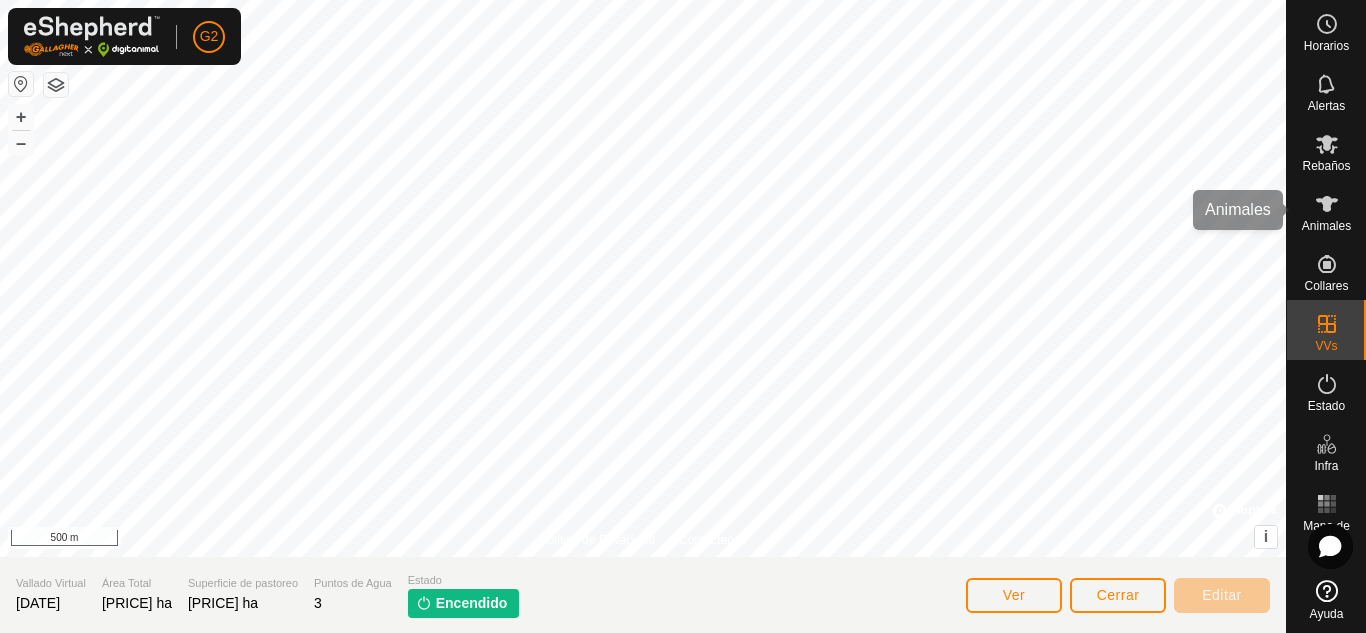 click at bounding box center (1327, 204) 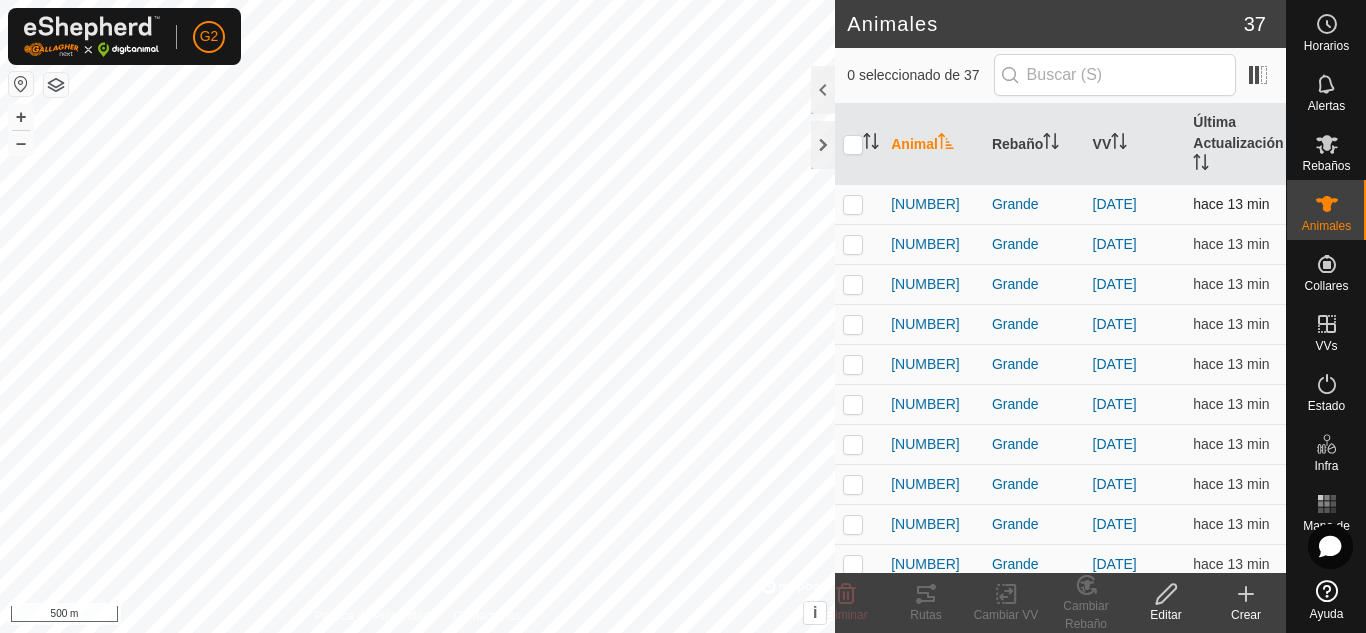 click at bounding box center [853, 204] 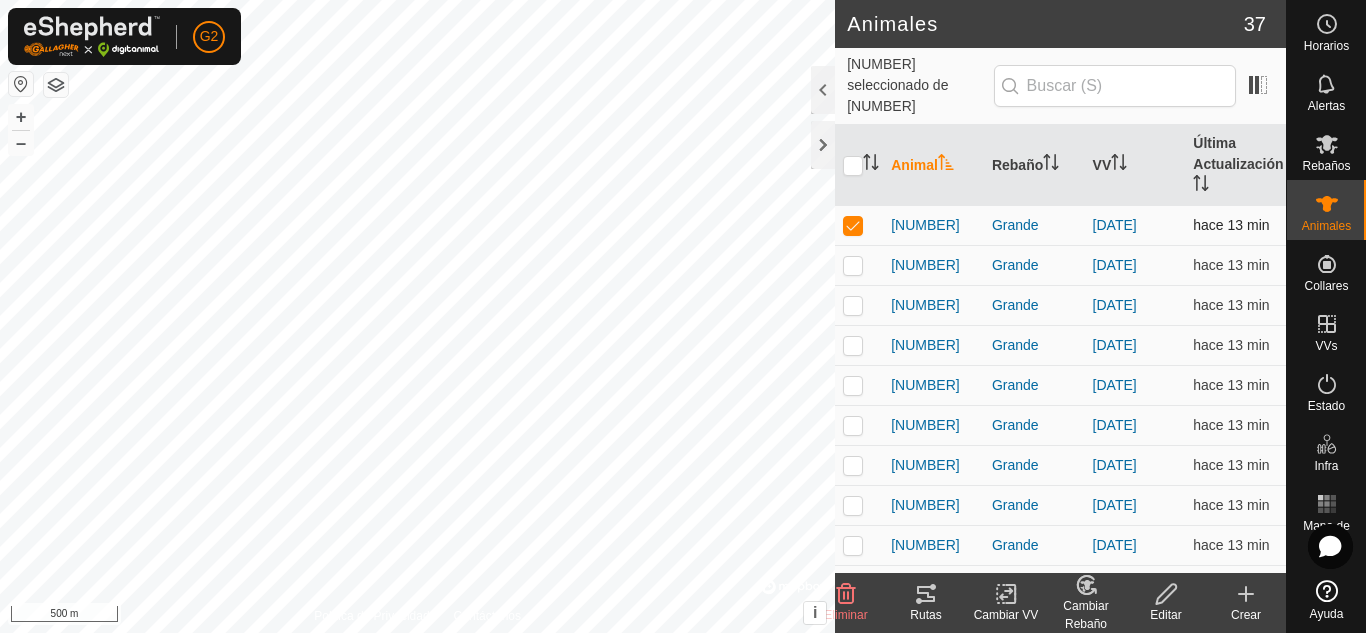 click at bounding box center [853, 225] 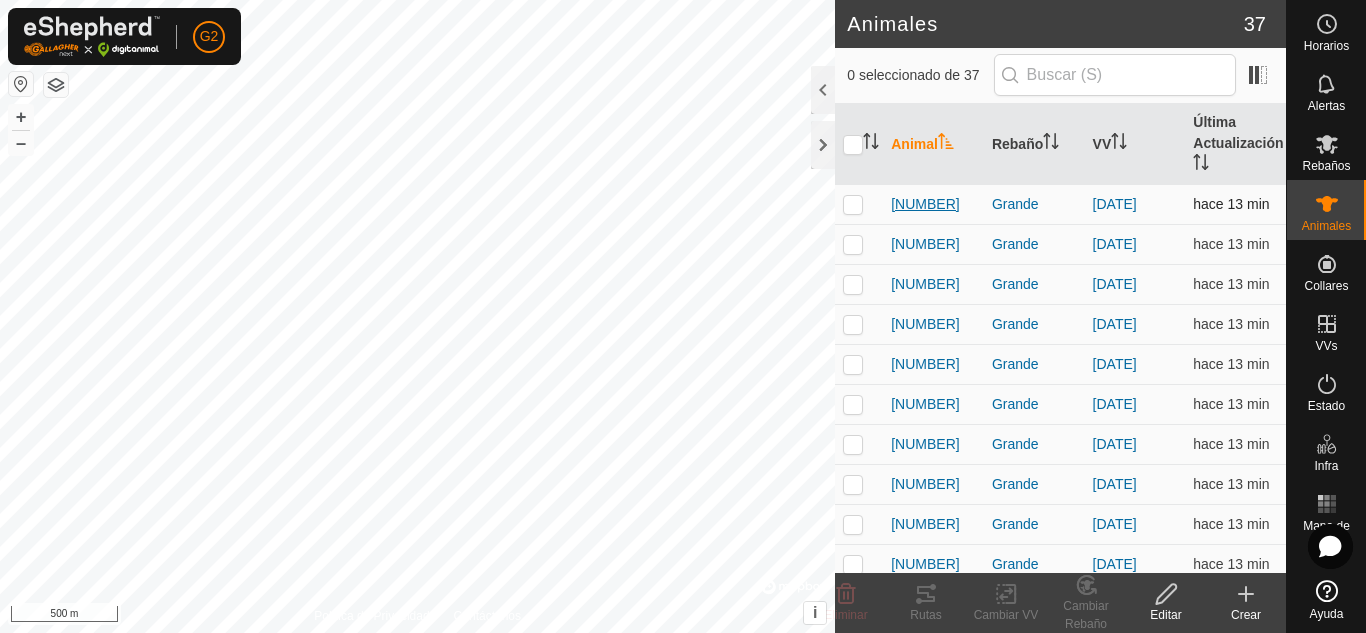 click on "[NUMBER]" at bounding box center (925, 204) 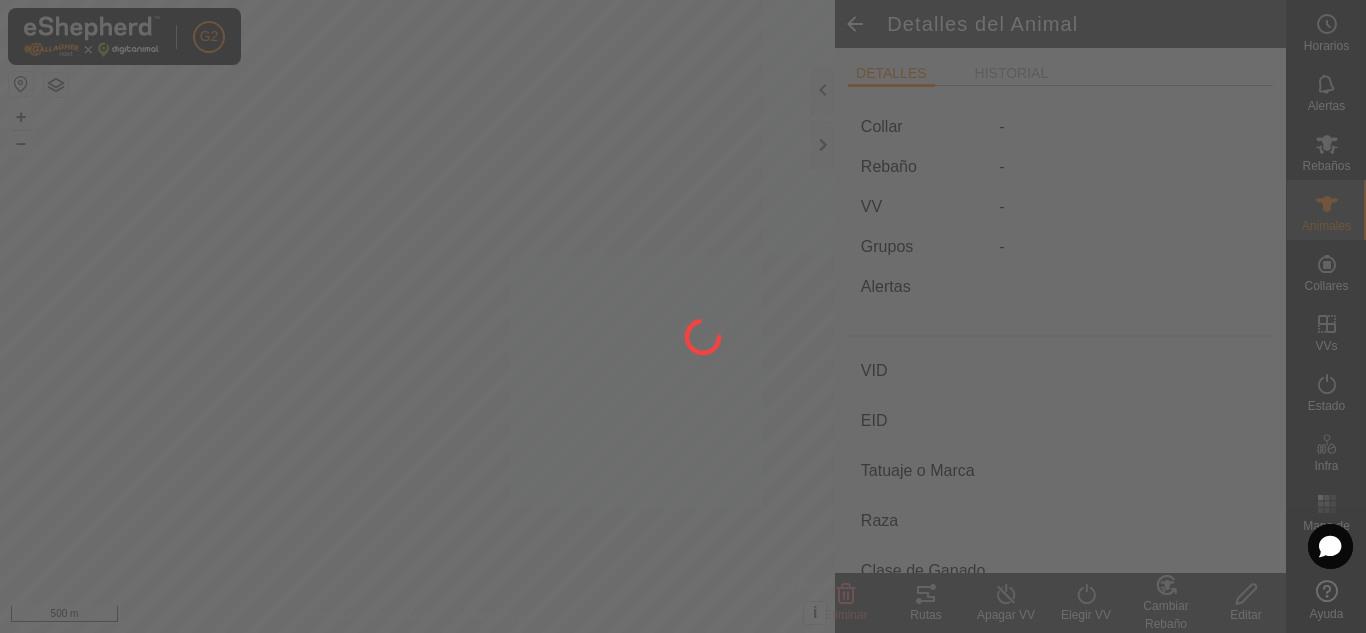 type on "[NUMBER]" 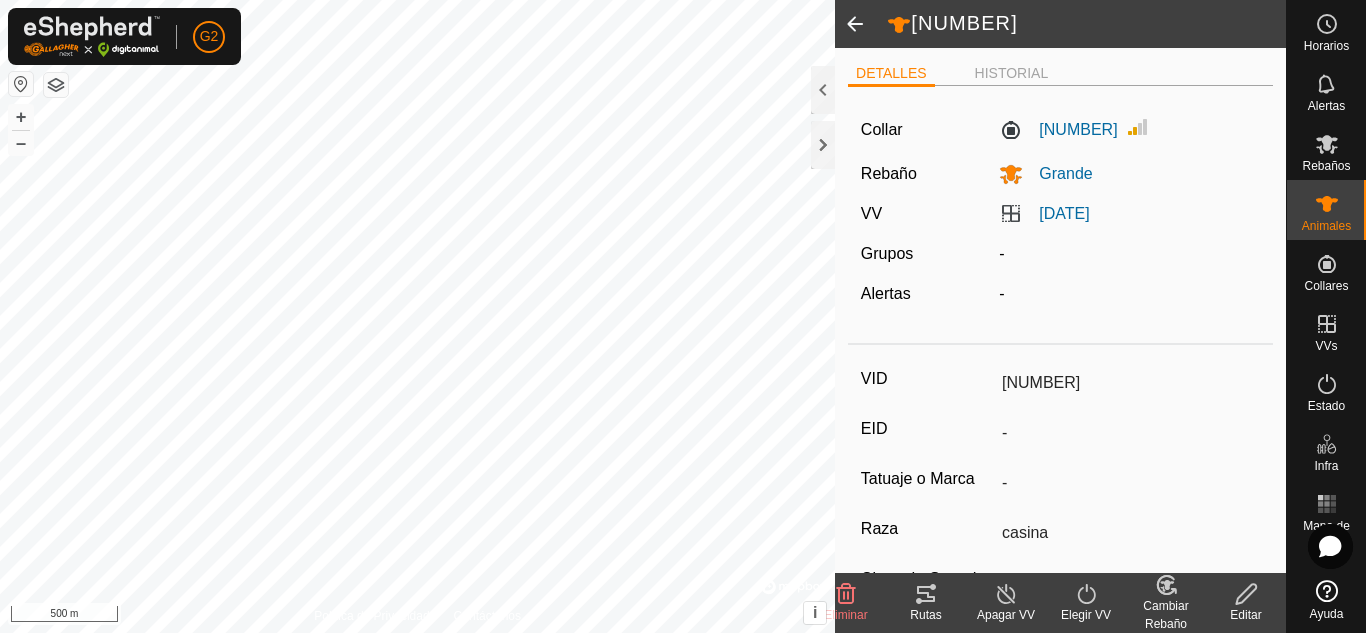scroll, scrollTop: 1, scrollLeft: 0, axis: vertical 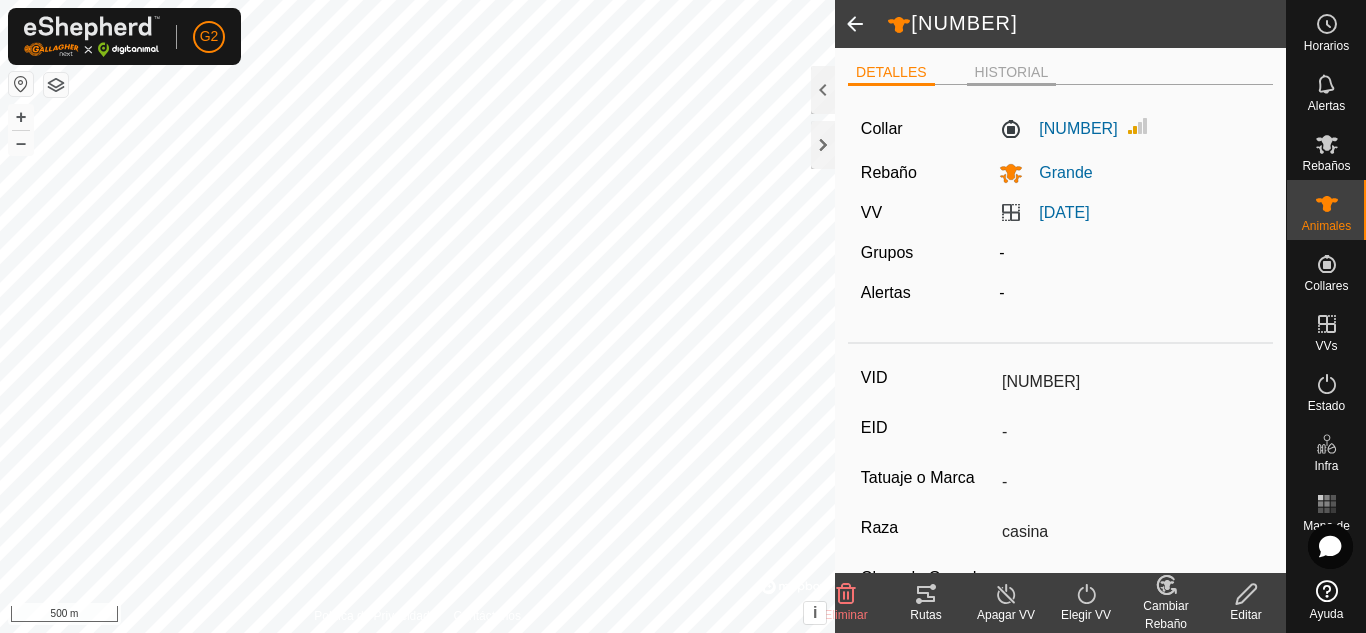 click on "HISTORIAL" 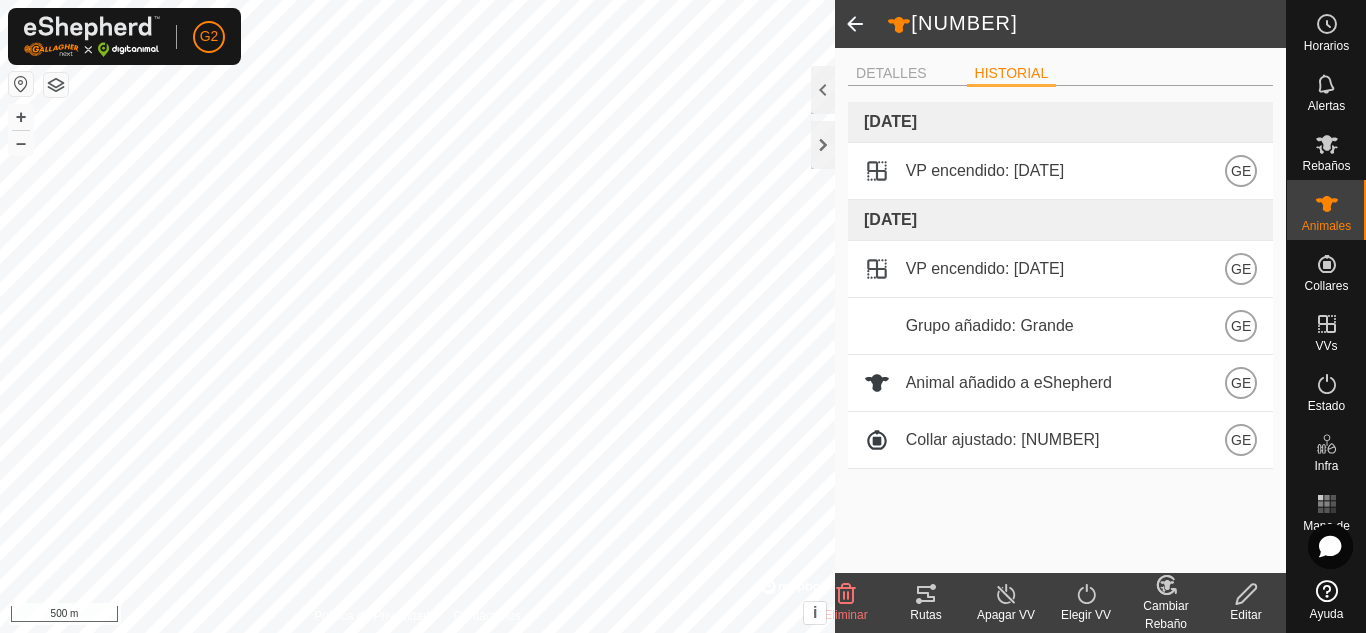 scroll, scrollTop: 0, scrollLeft: 0, axis: both 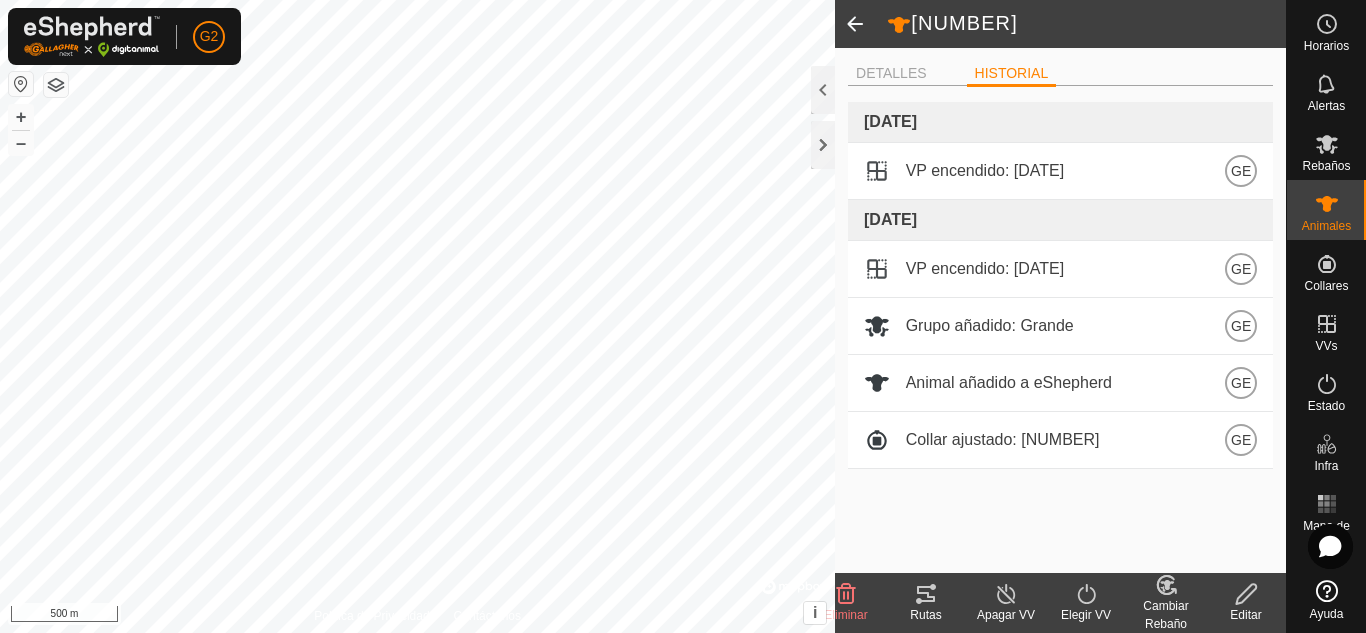 click 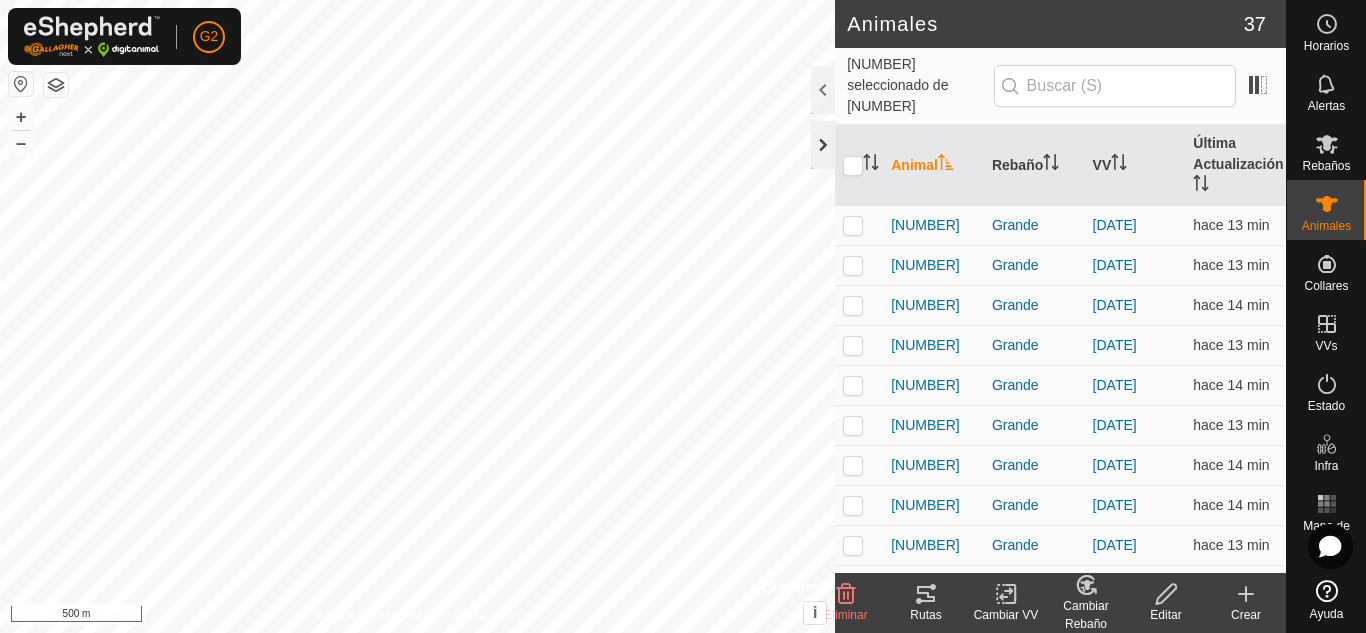 click 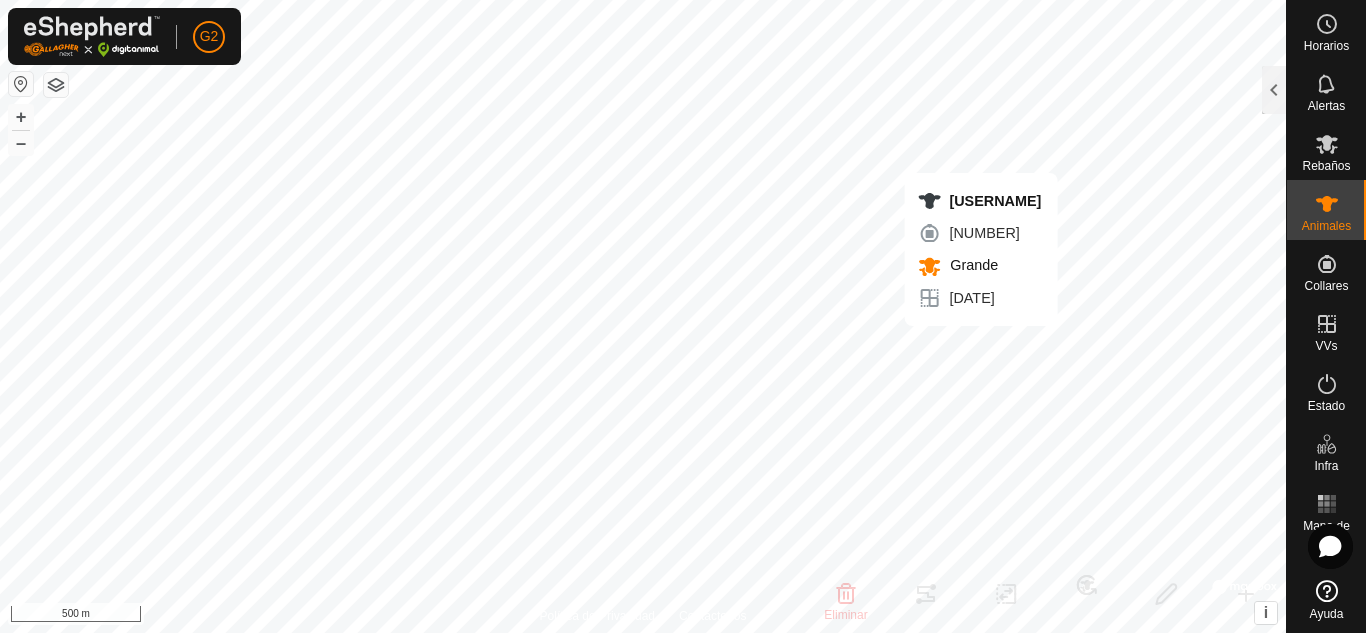 checkbox on "false" 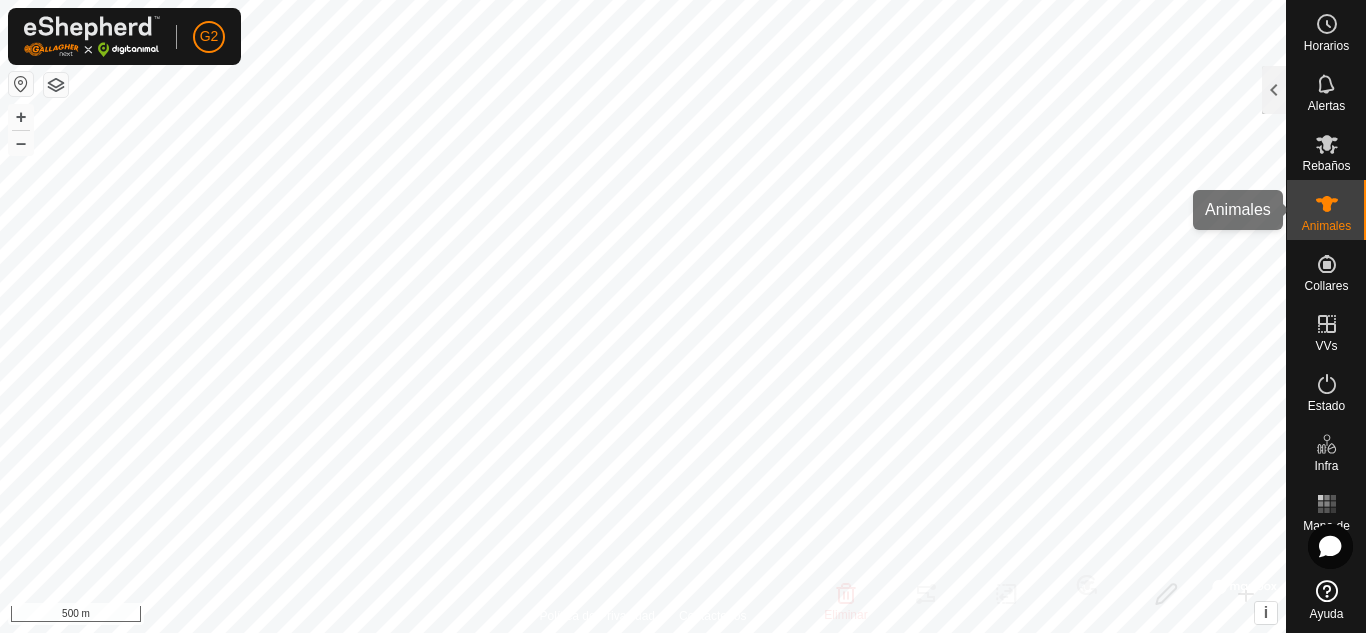 click 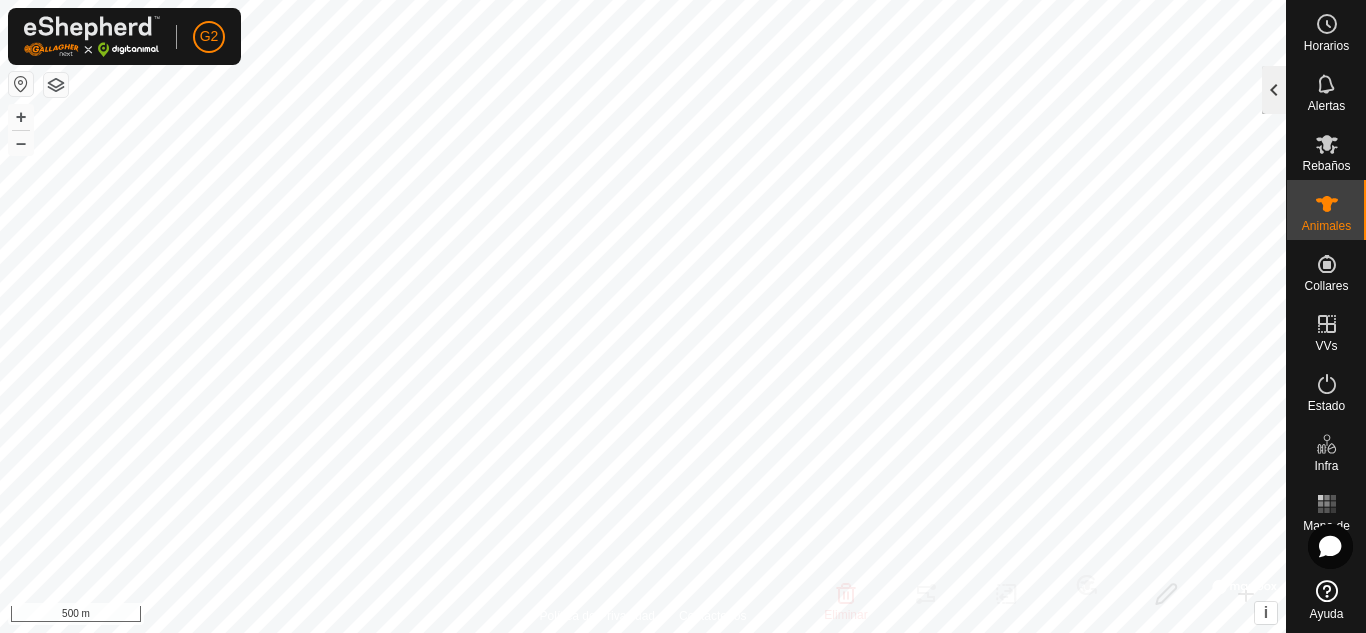 click 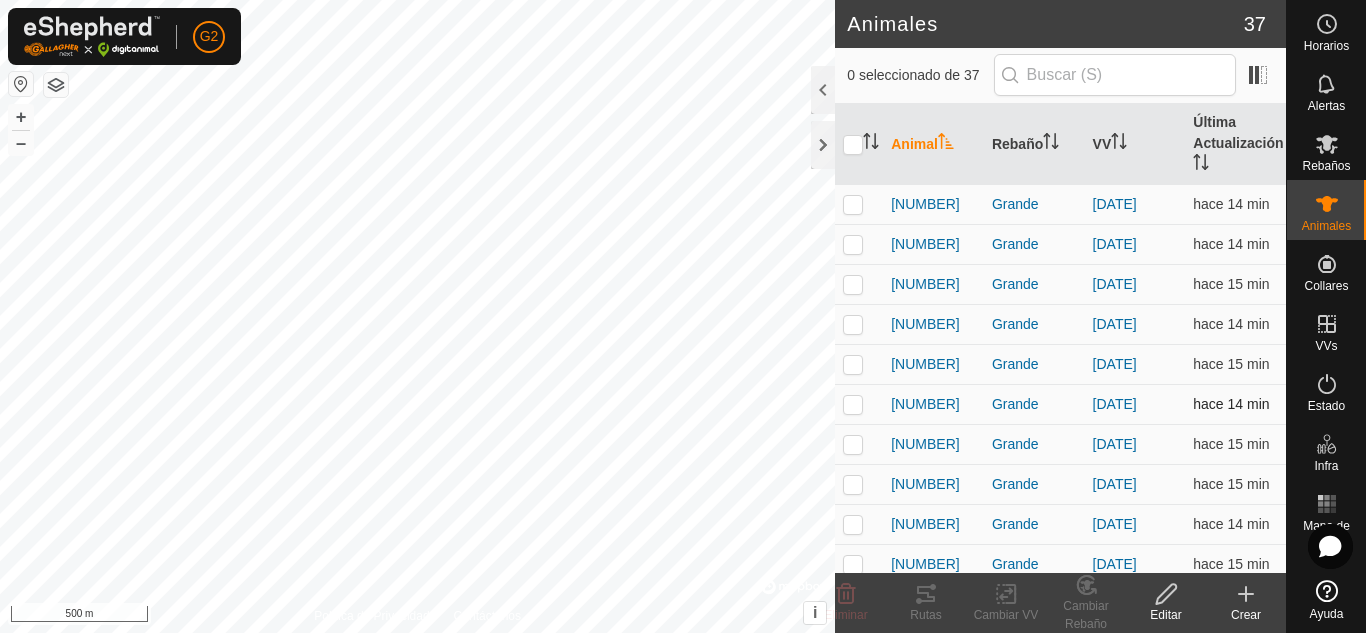 click on "[NUMBER]" at bounding box center (933, 404) 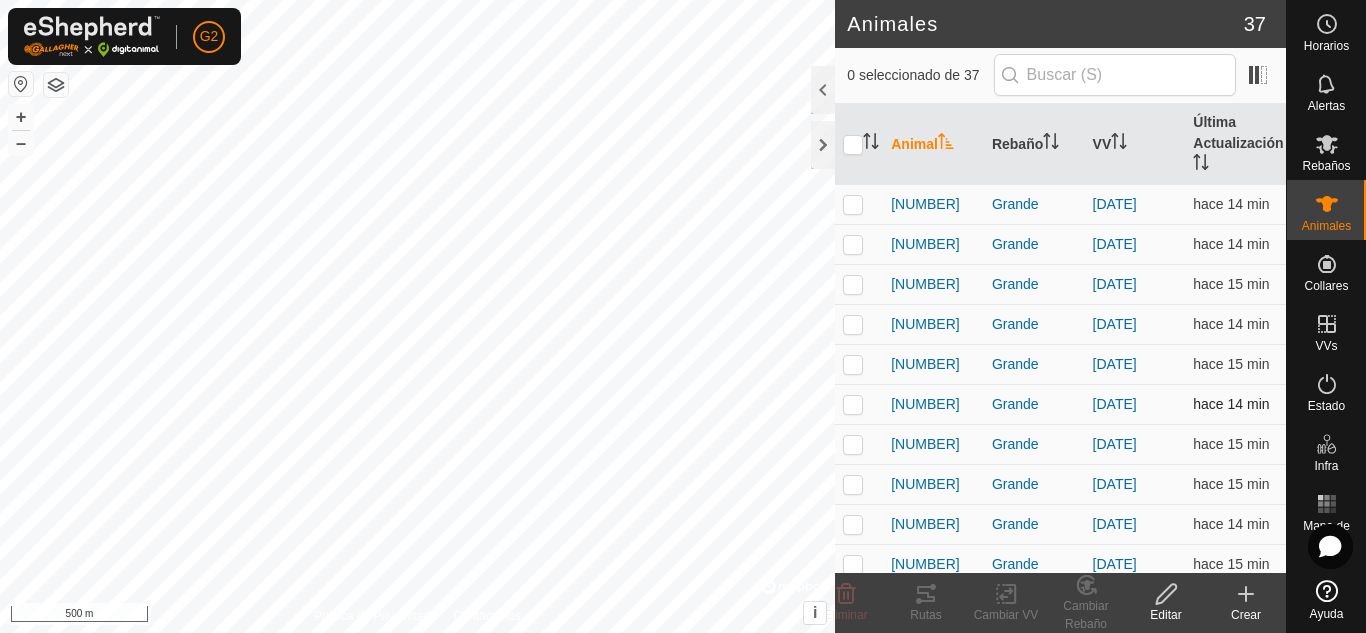 click on "[NUMBER]" at bounding box center (933, 404) 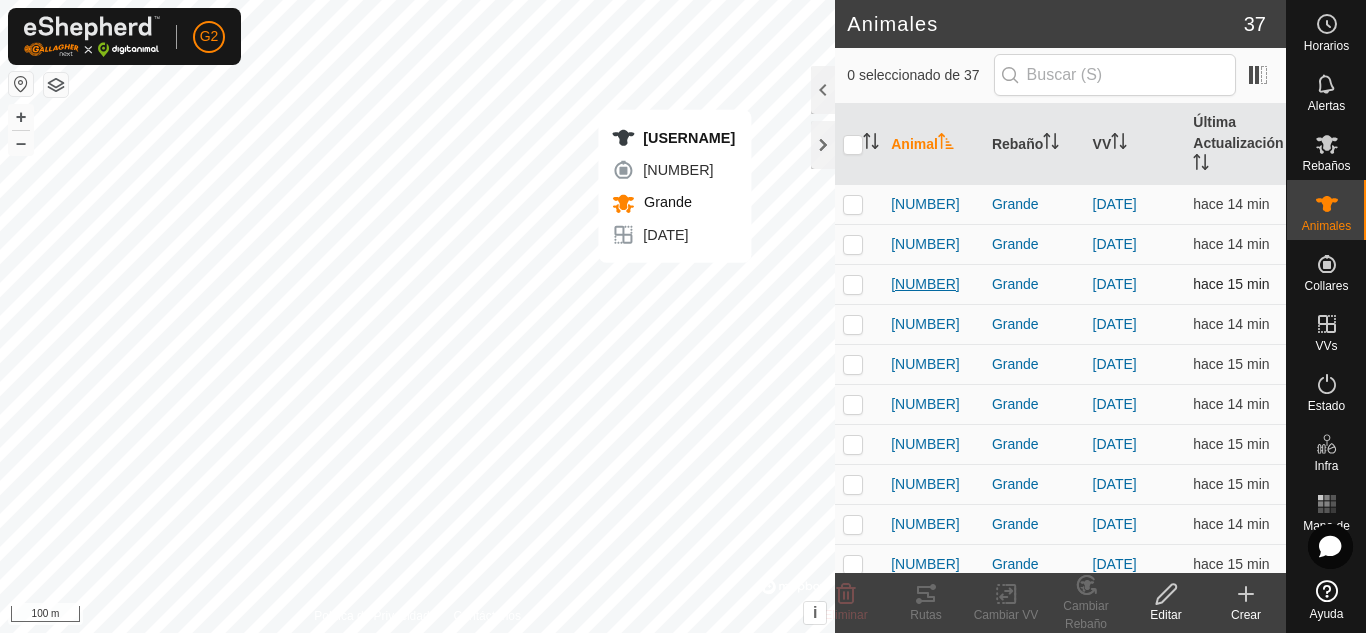 checkbox on "true" 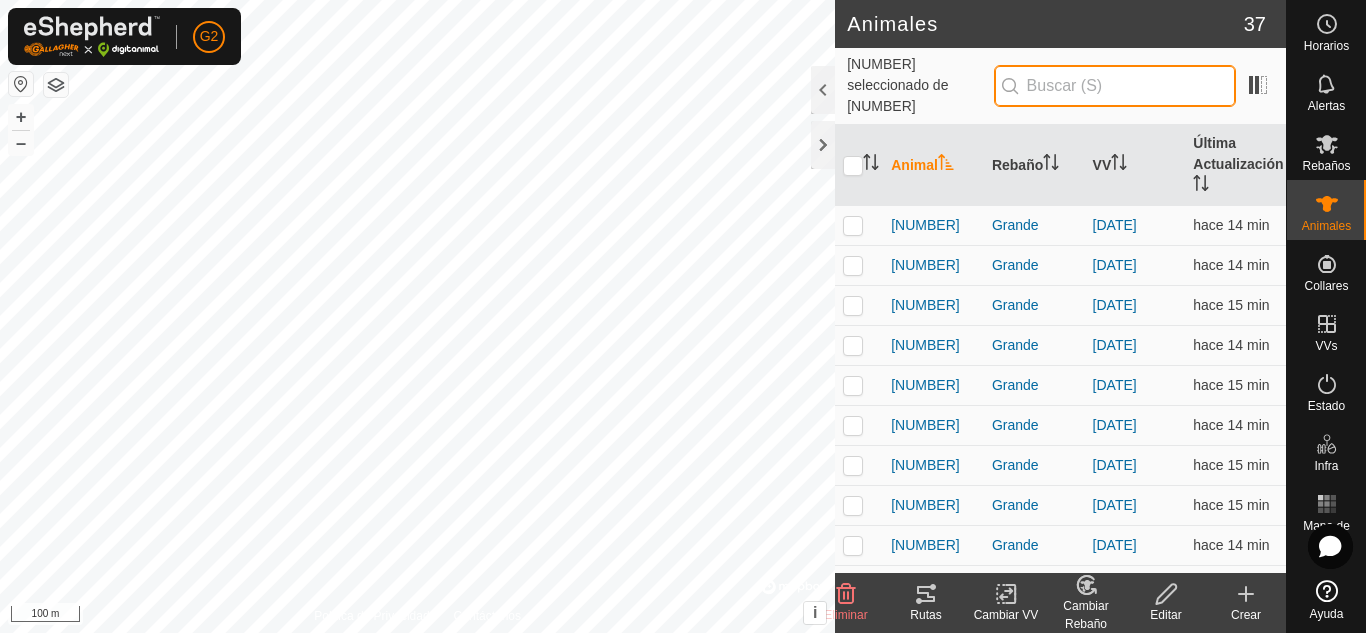click at bounding box center (1115, 86) 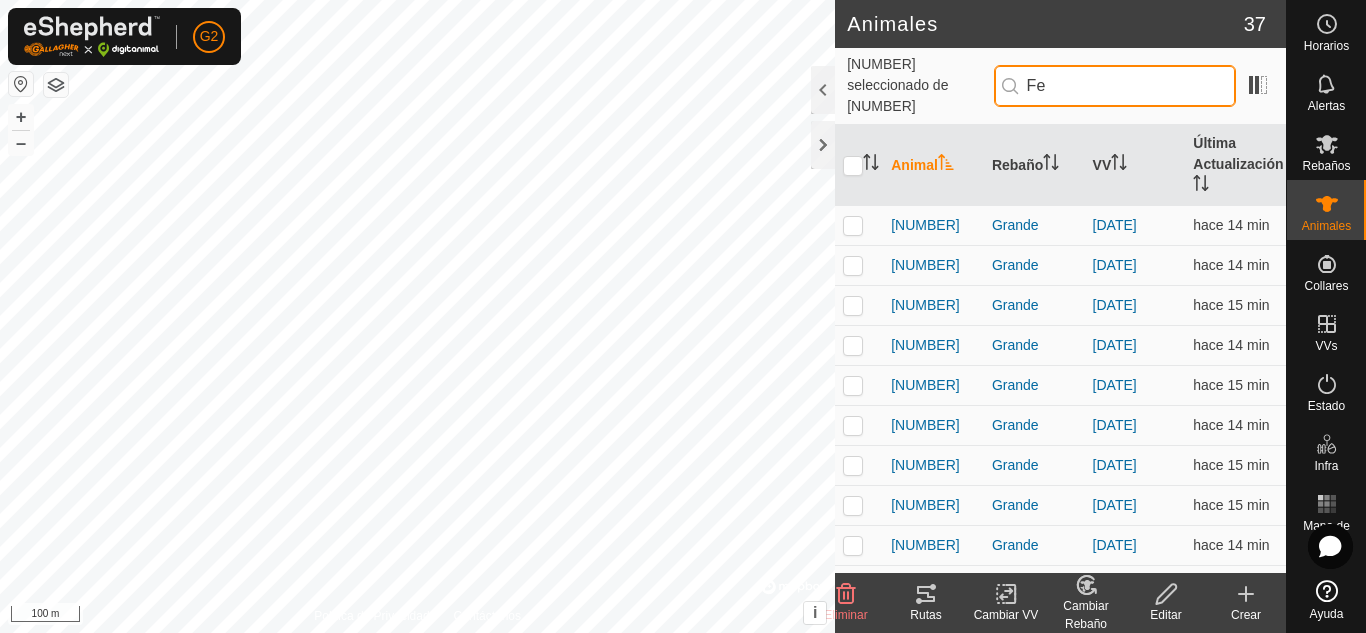 type on "Fea" 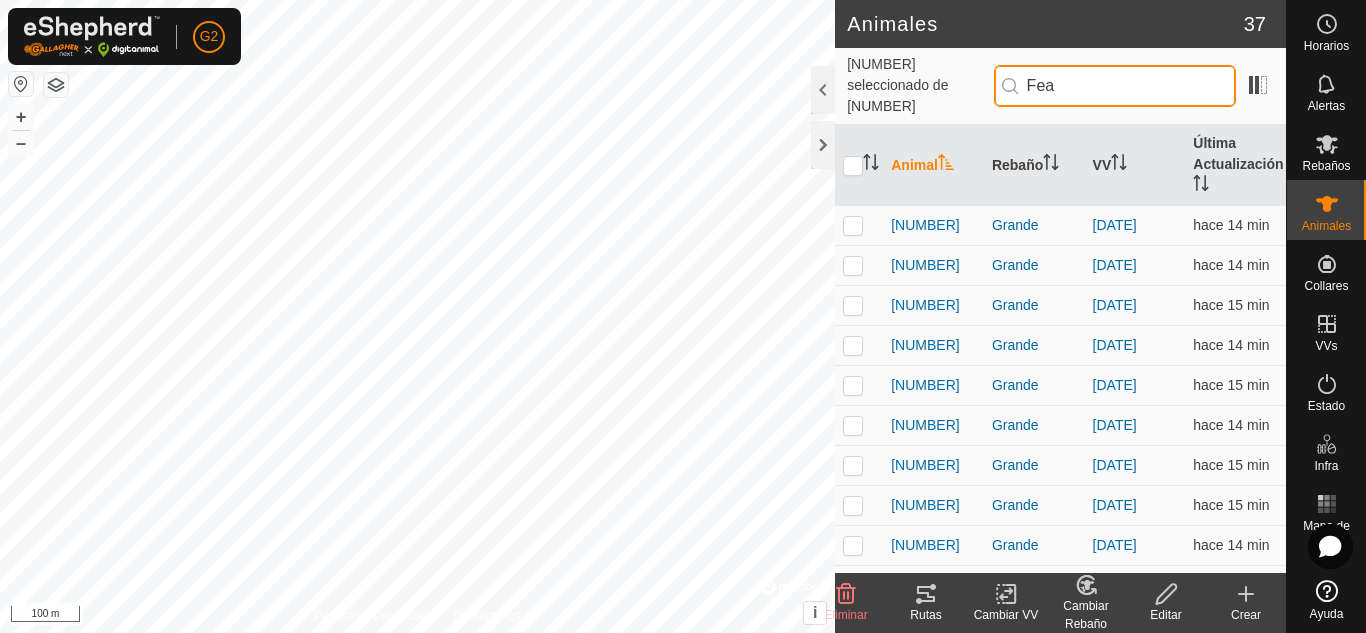 checkbox on "true" 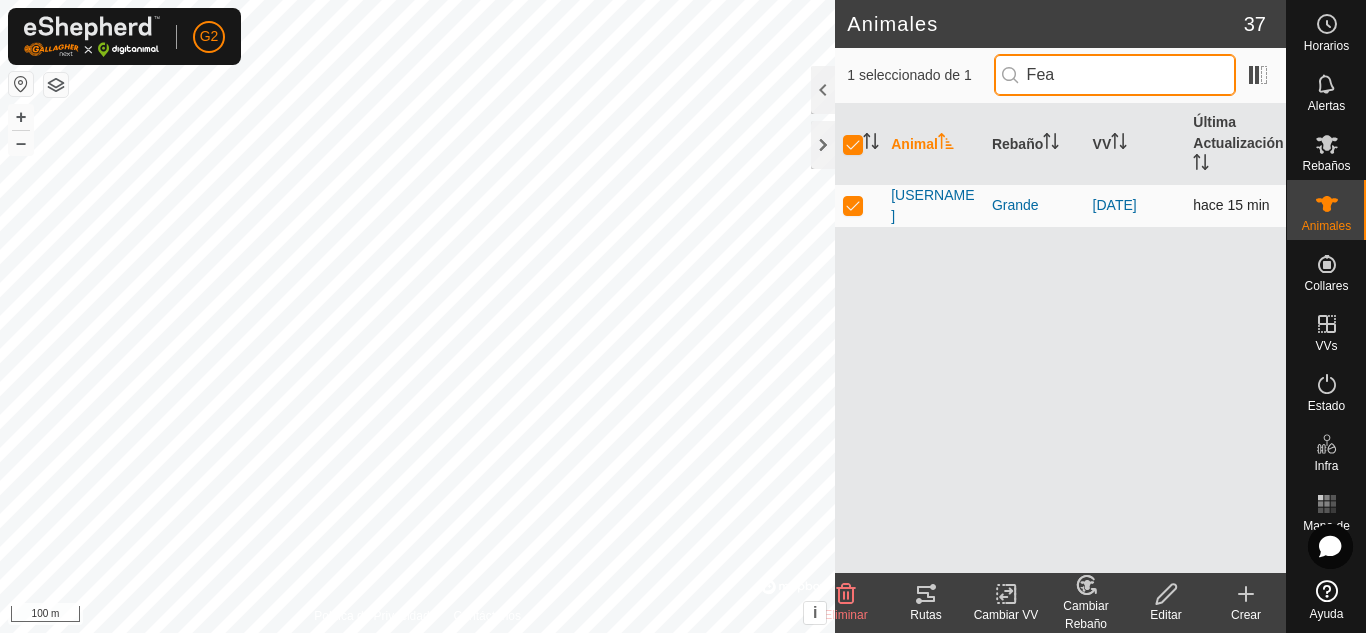 type on "Fea" 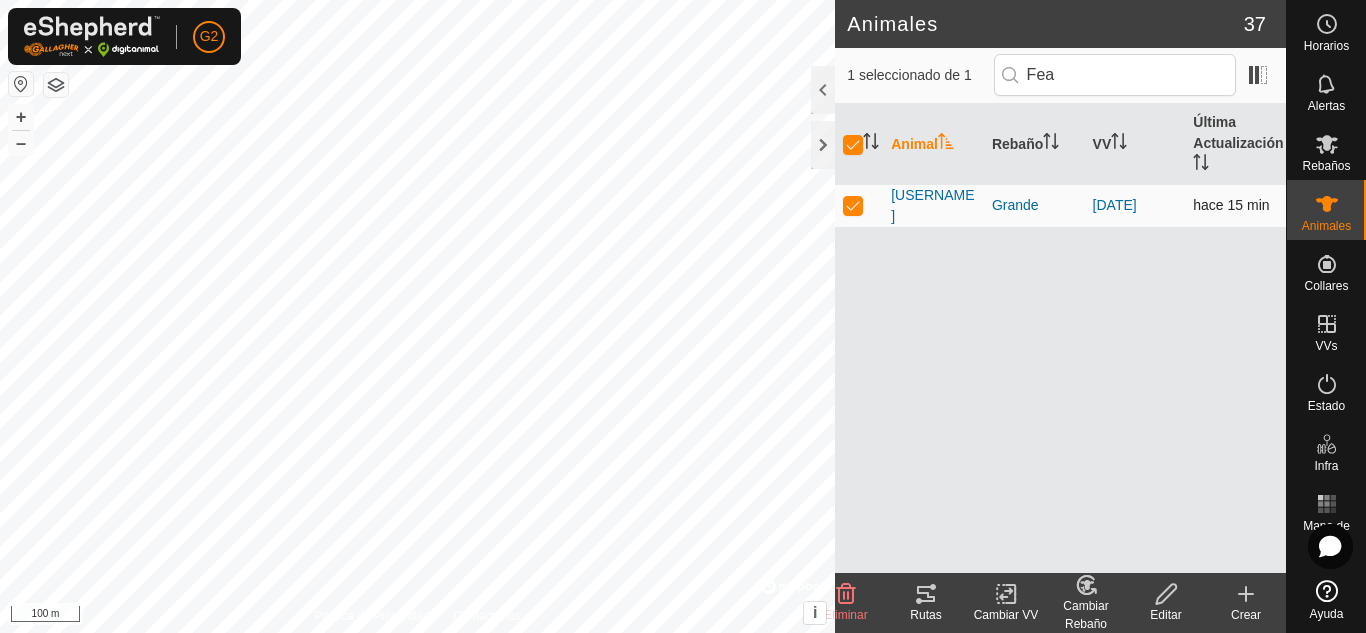 click at bounding box center (853, 205) 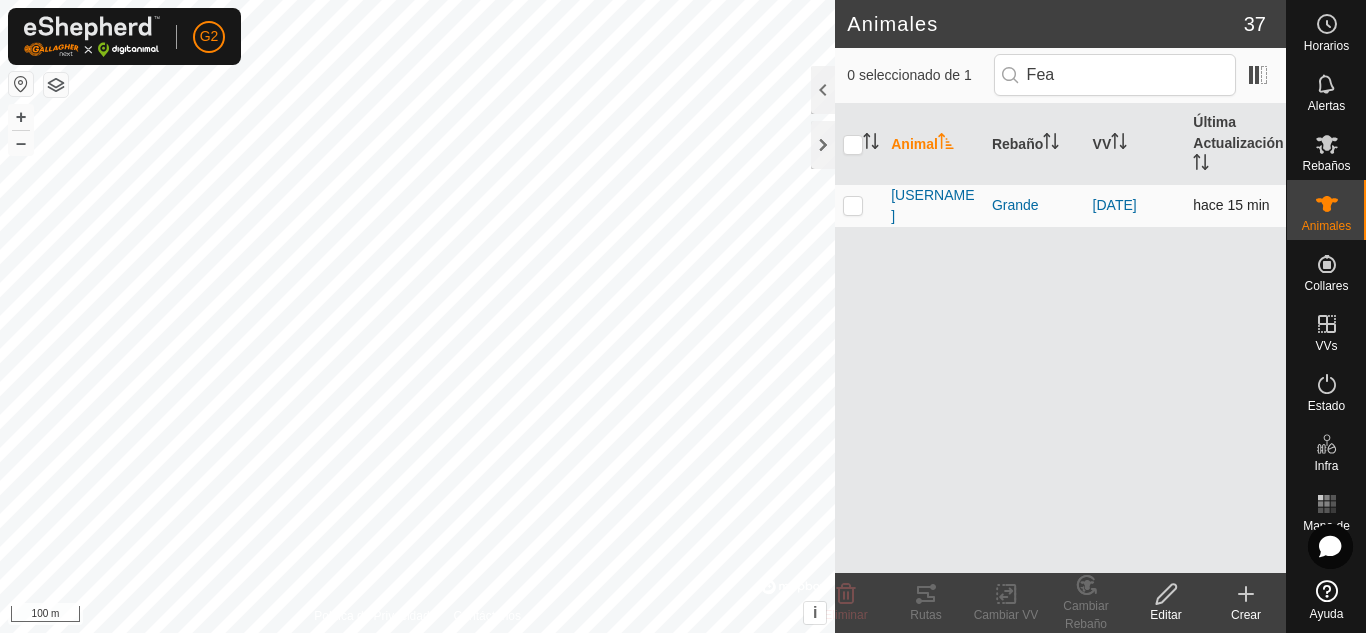 click on "[DATE]" at bounding box center (1135, 205) 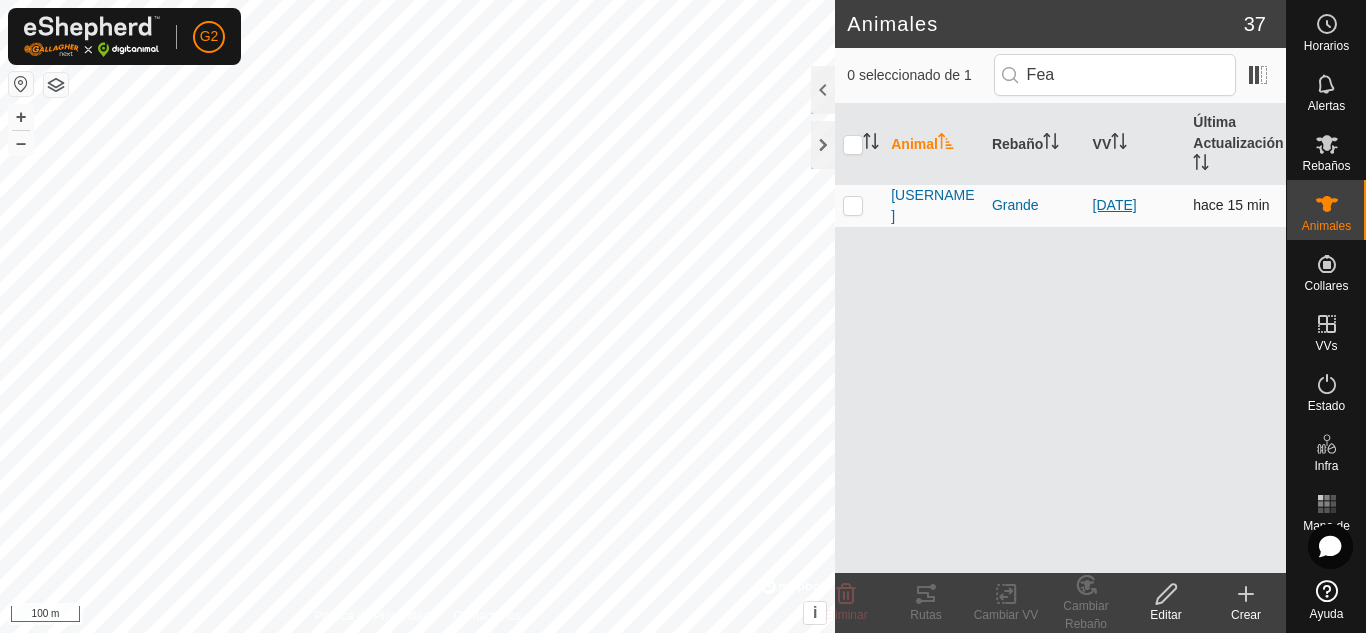click on "[DATE]" at bounding box center [1115, 205] 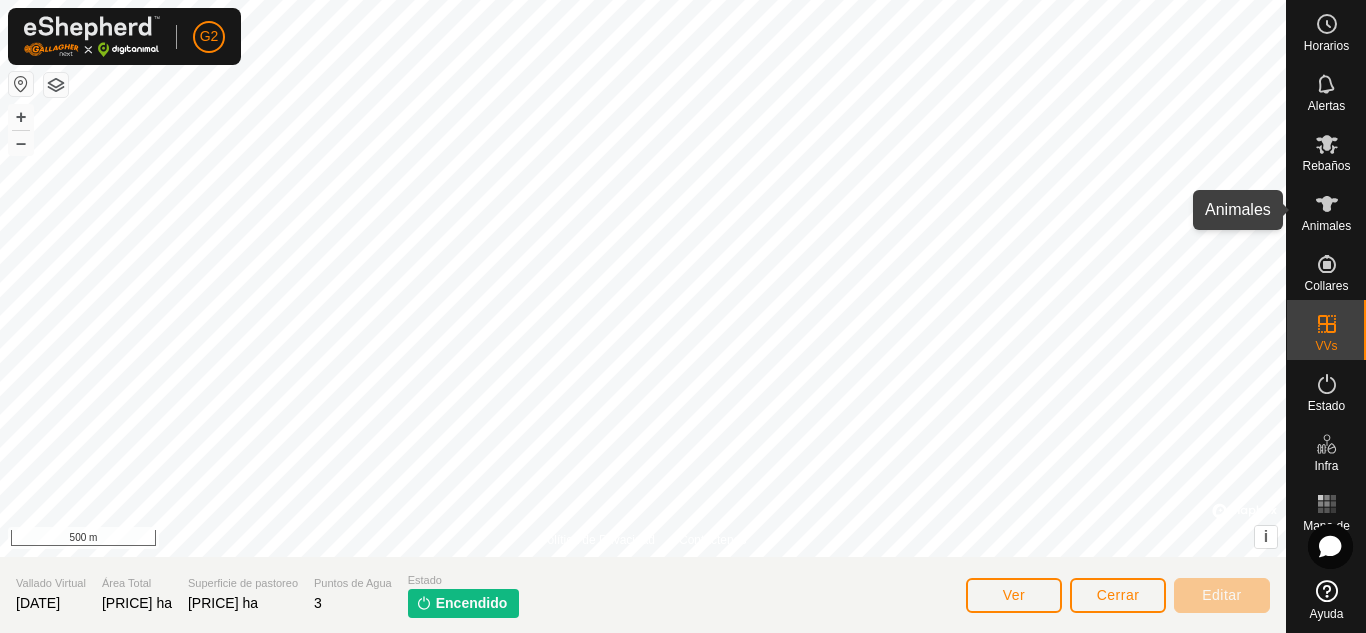 click at bounding box center (1327, 204) 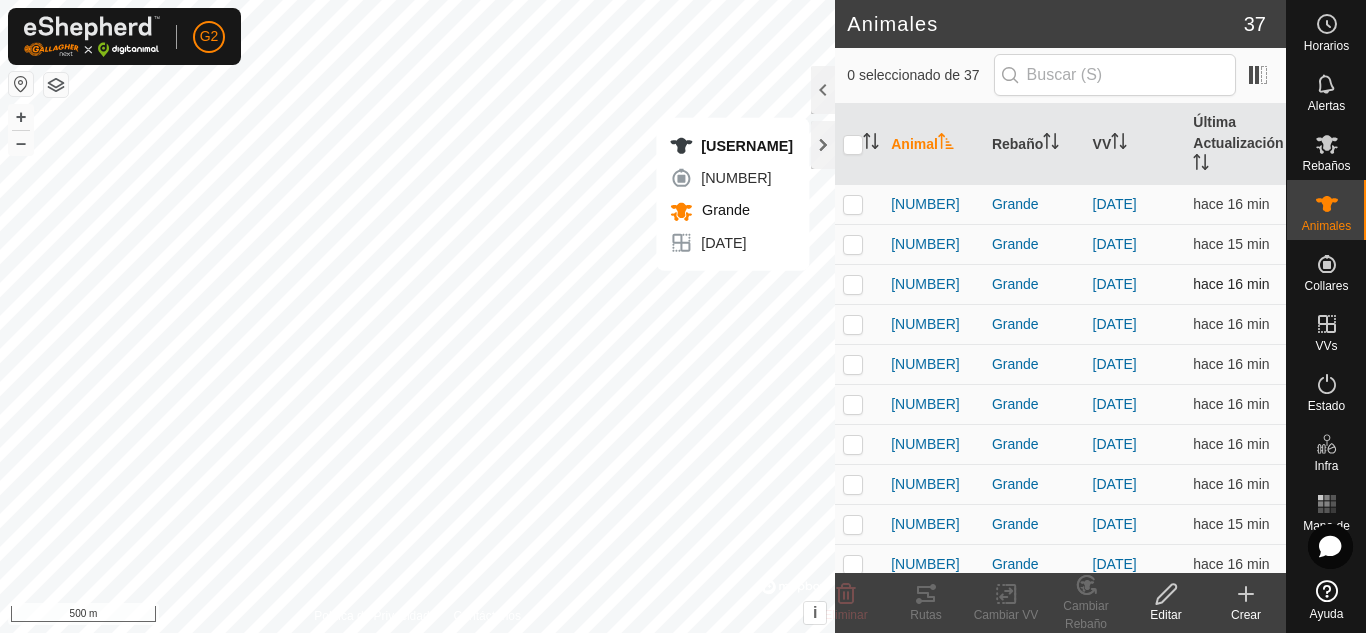 checkbox on "true" 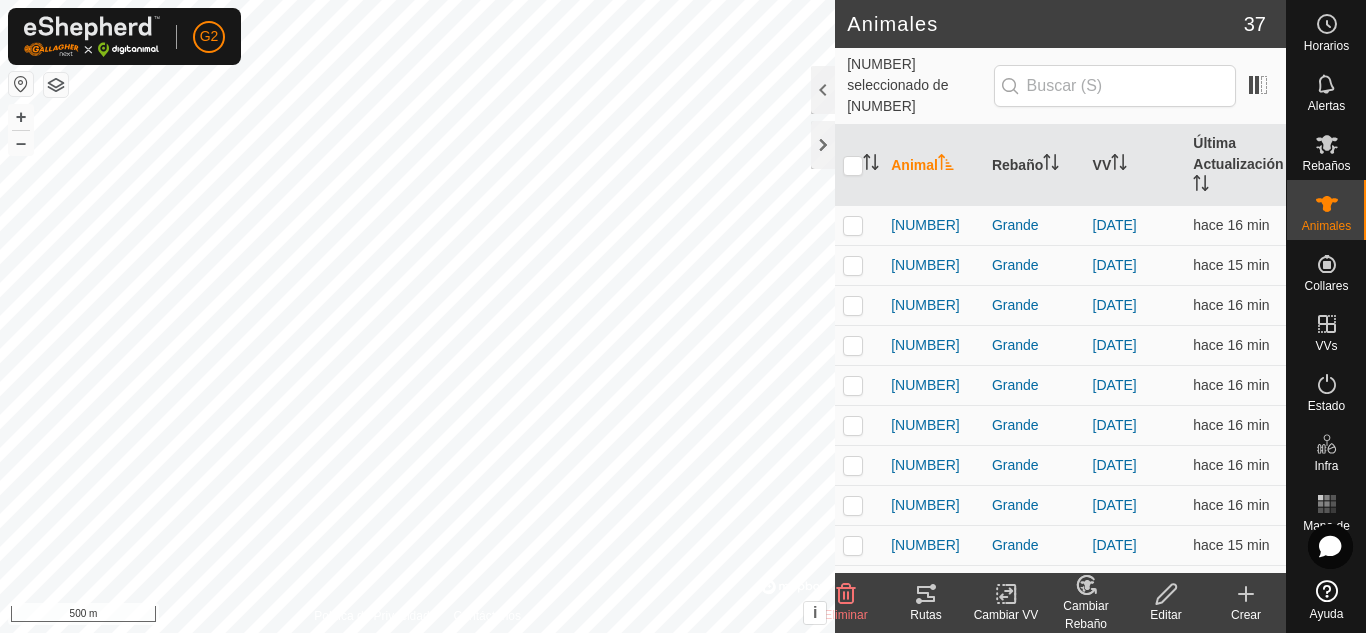 click 